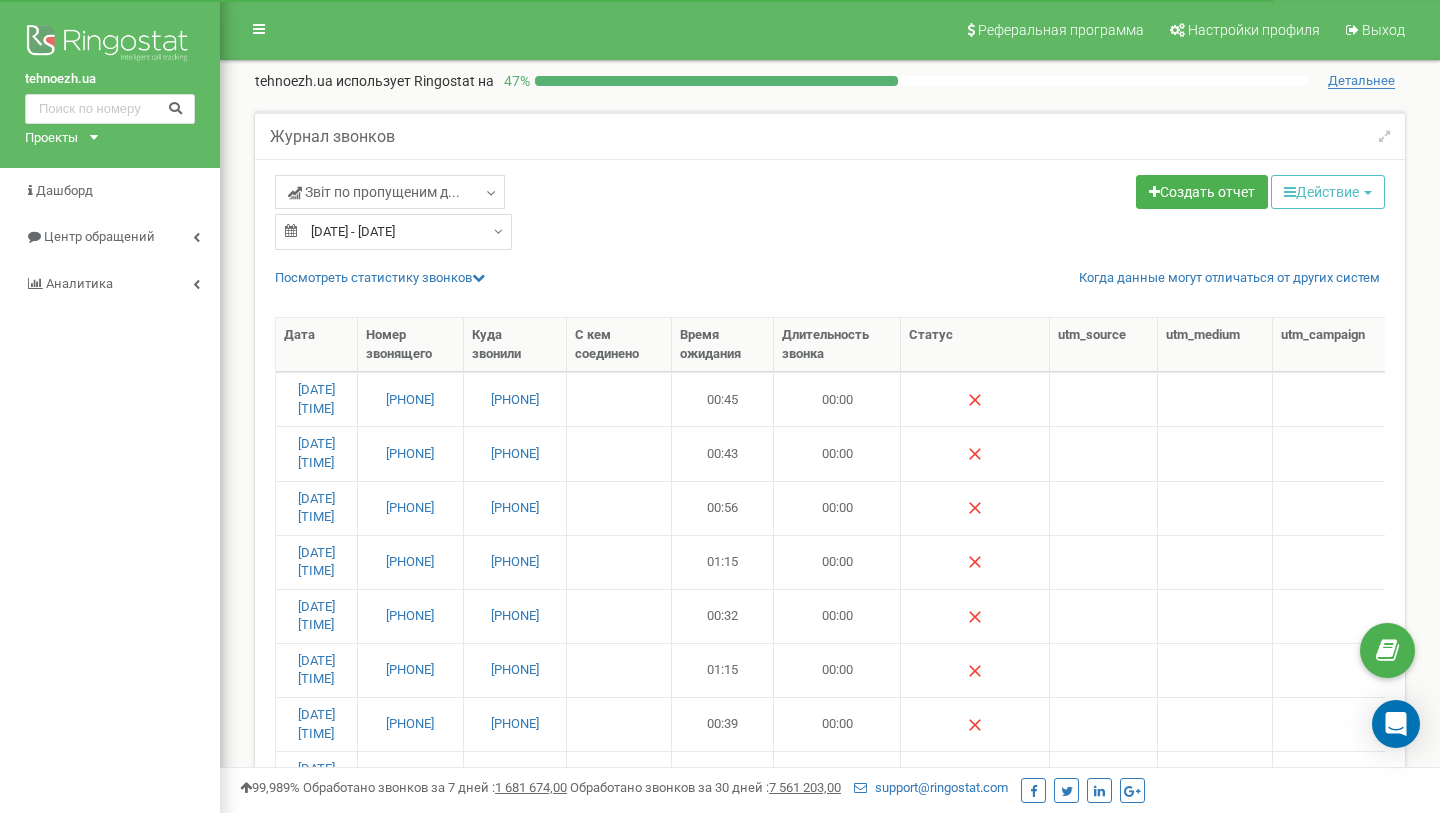 select on "100" 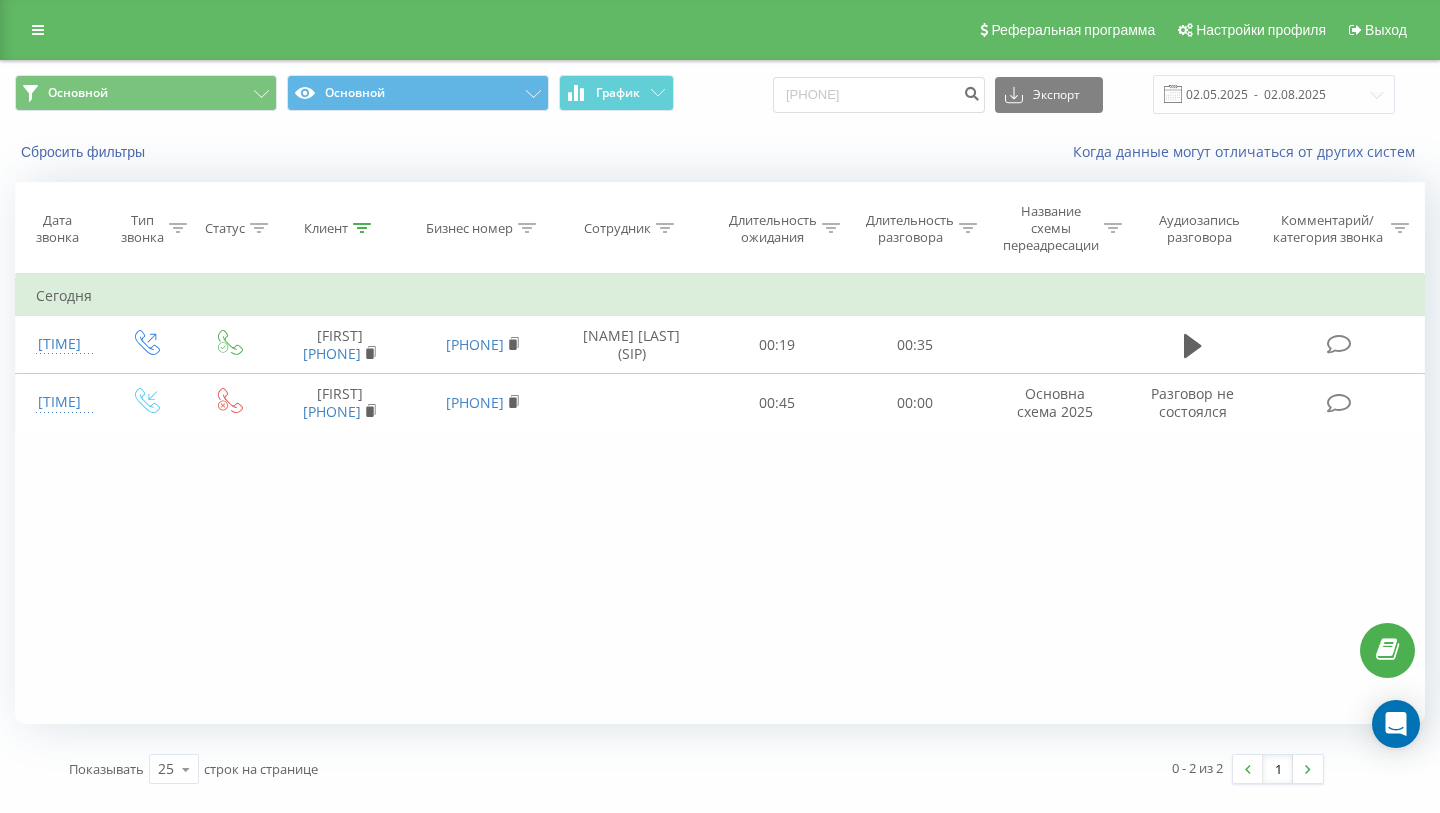 click on "380685330013 Экспорт .csv .xls .xlsx 02.05.2025  -  02.08.2025" at bounding box center (1084, 94) 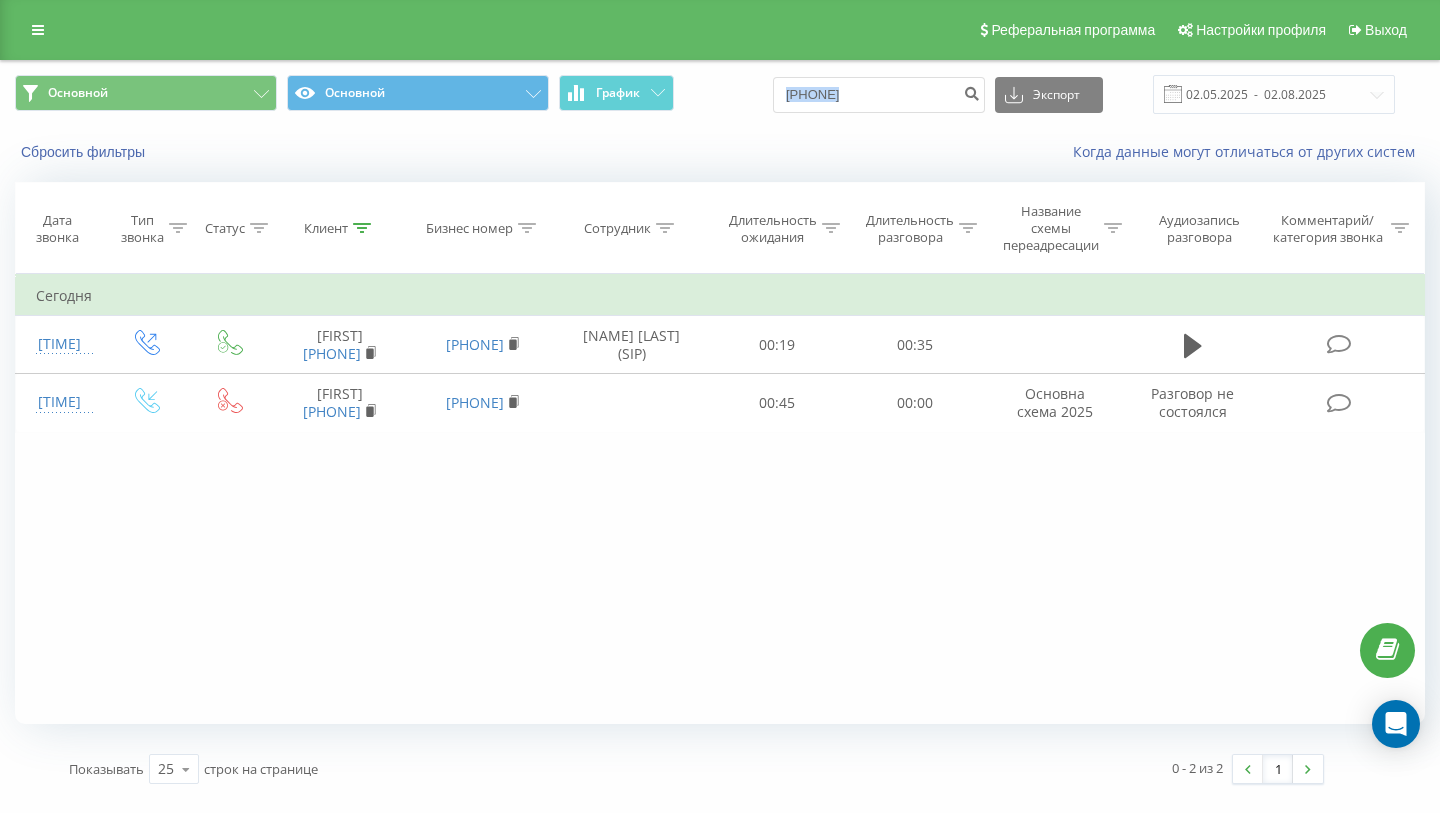 click on "380685330013 Экспорт .csv .xls .xlsx 02.05.2025  -  02.08.2025" at bounding box center [1084, 94] 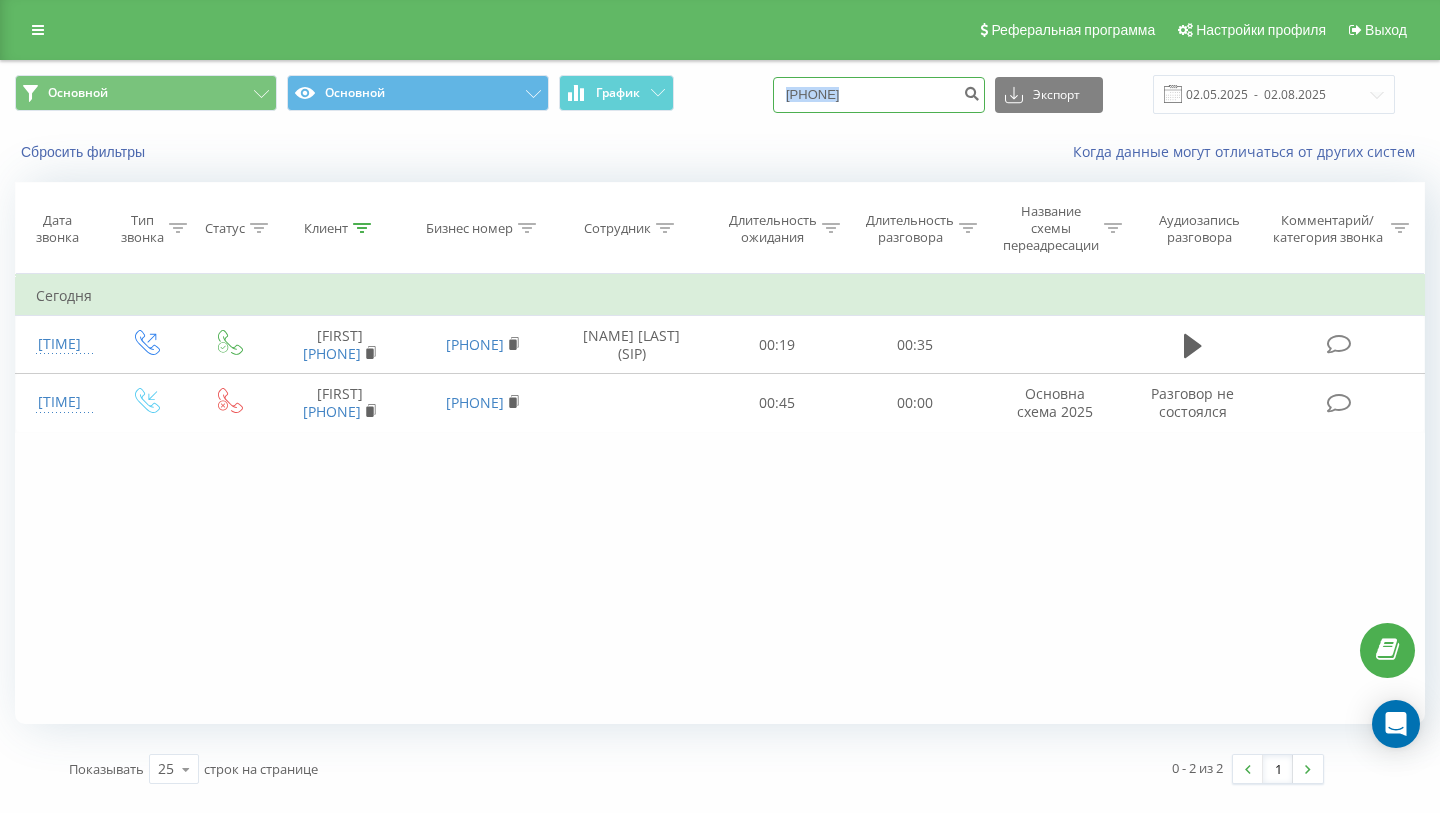 click on "[PHONE]" at bounding box center [879, 95] 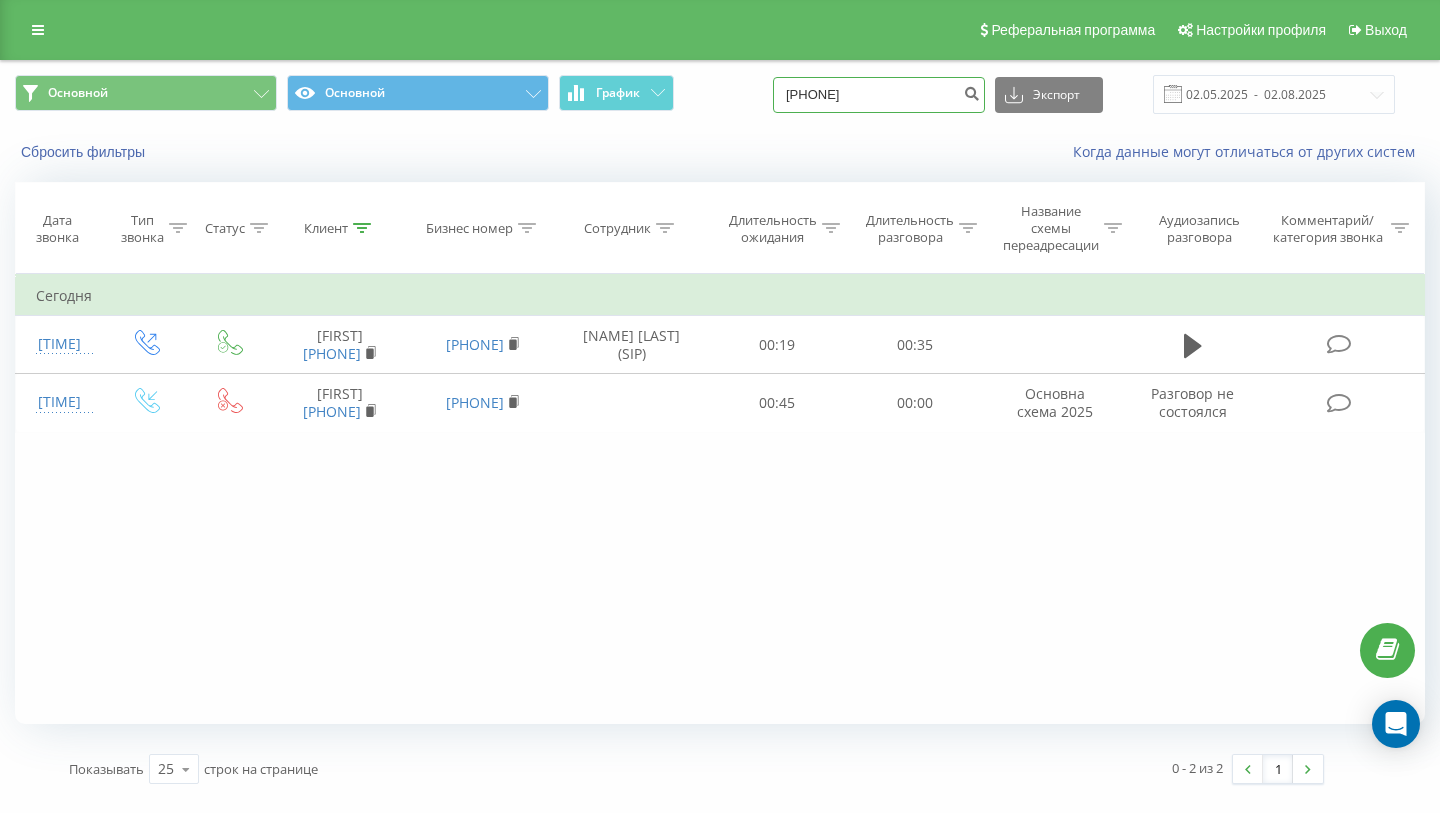 click on "380685330013" at bounding box center [879, 95] 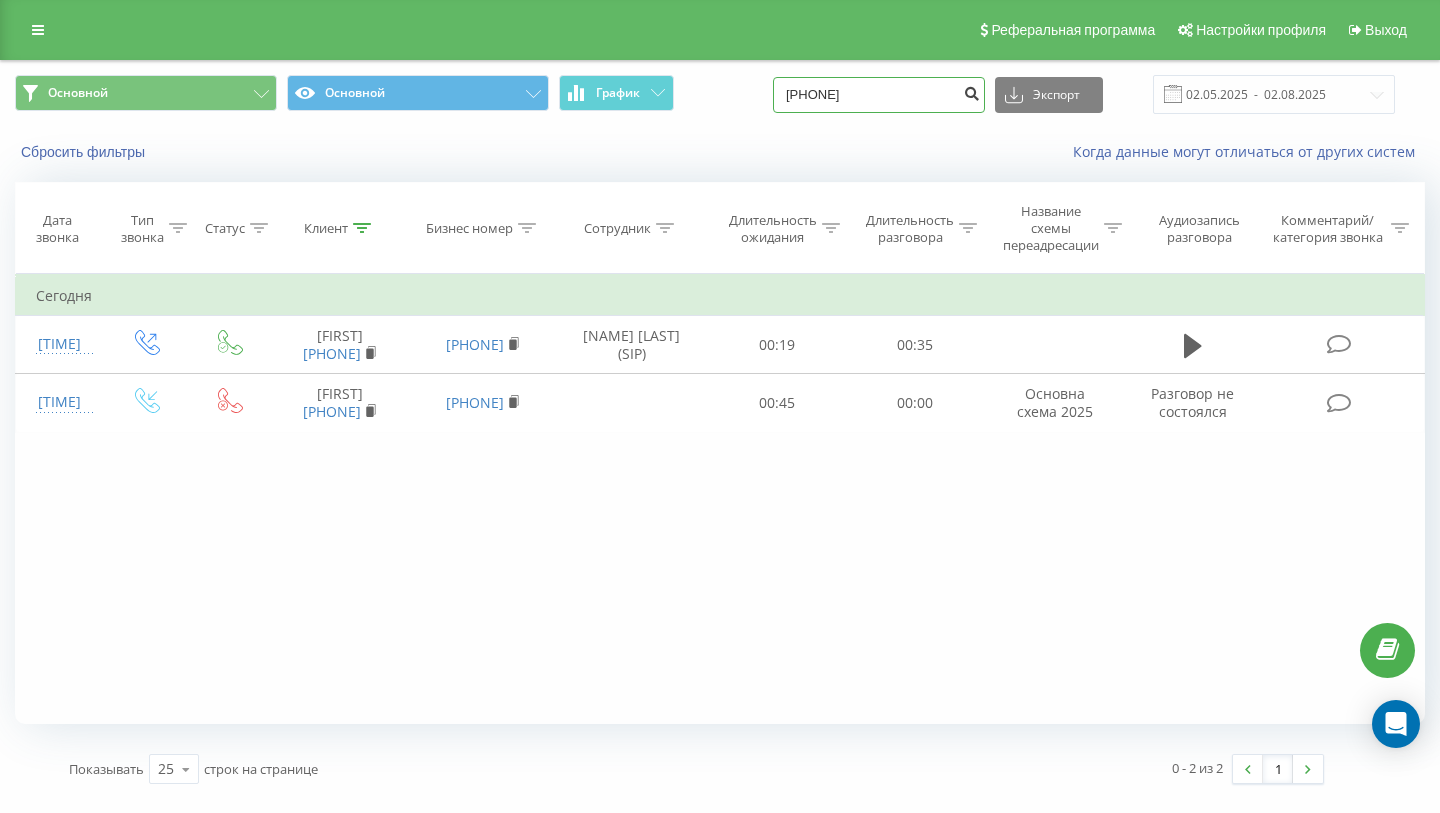 type on "0663516546" 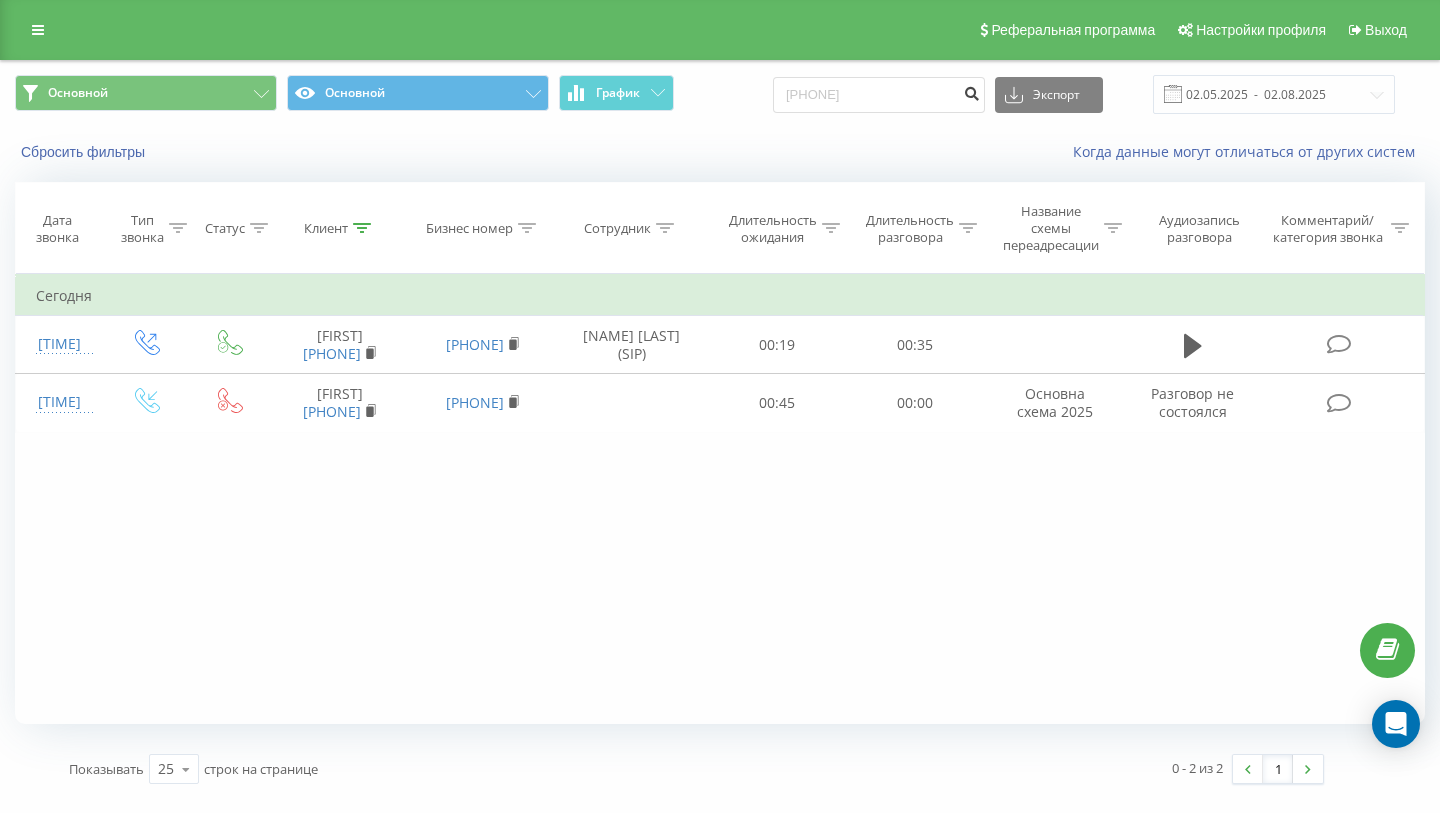 click at bounding box center [971, 91] 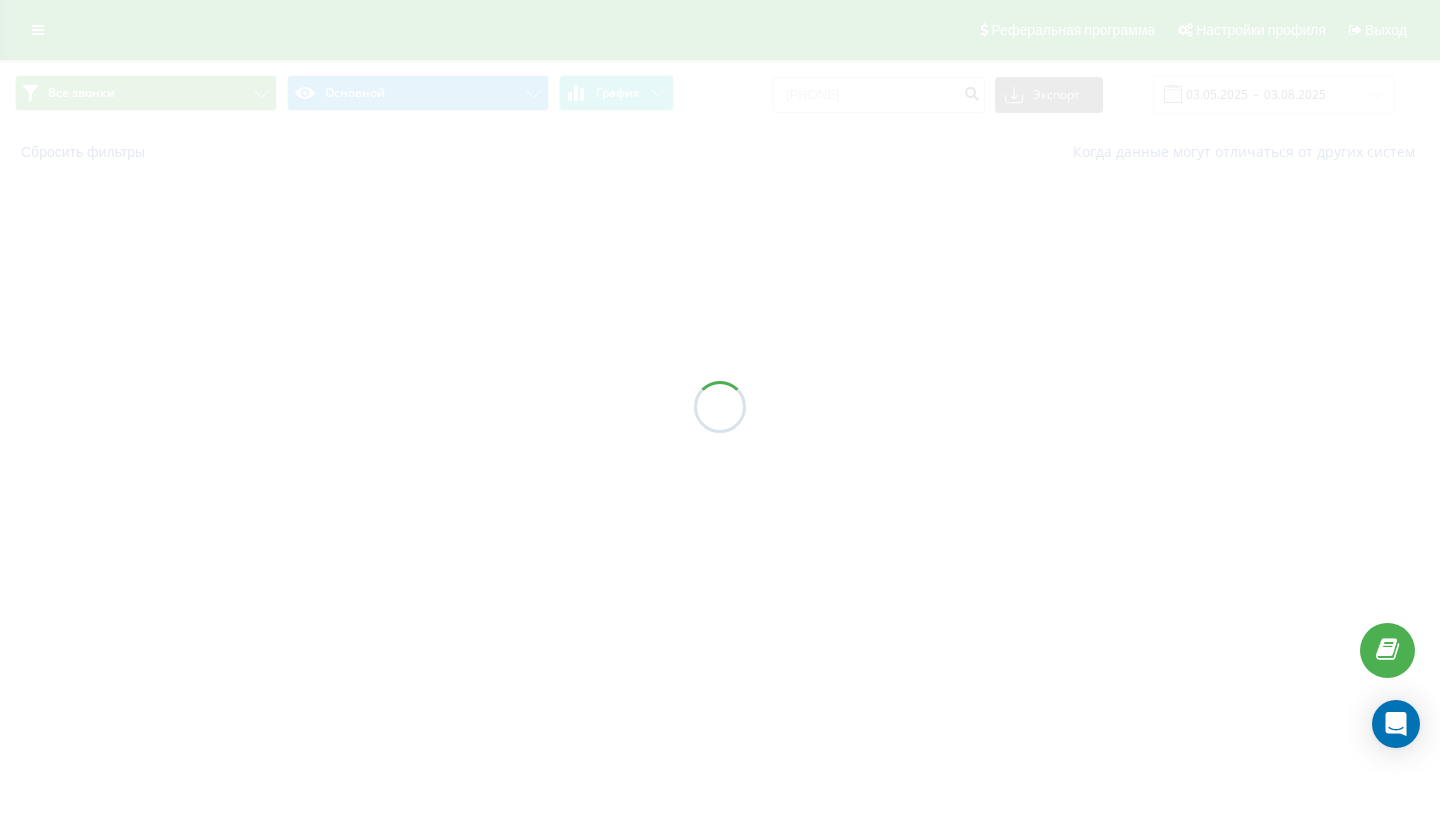 scroll, scrollTop: 0, scrollLeft: 0, axis: both 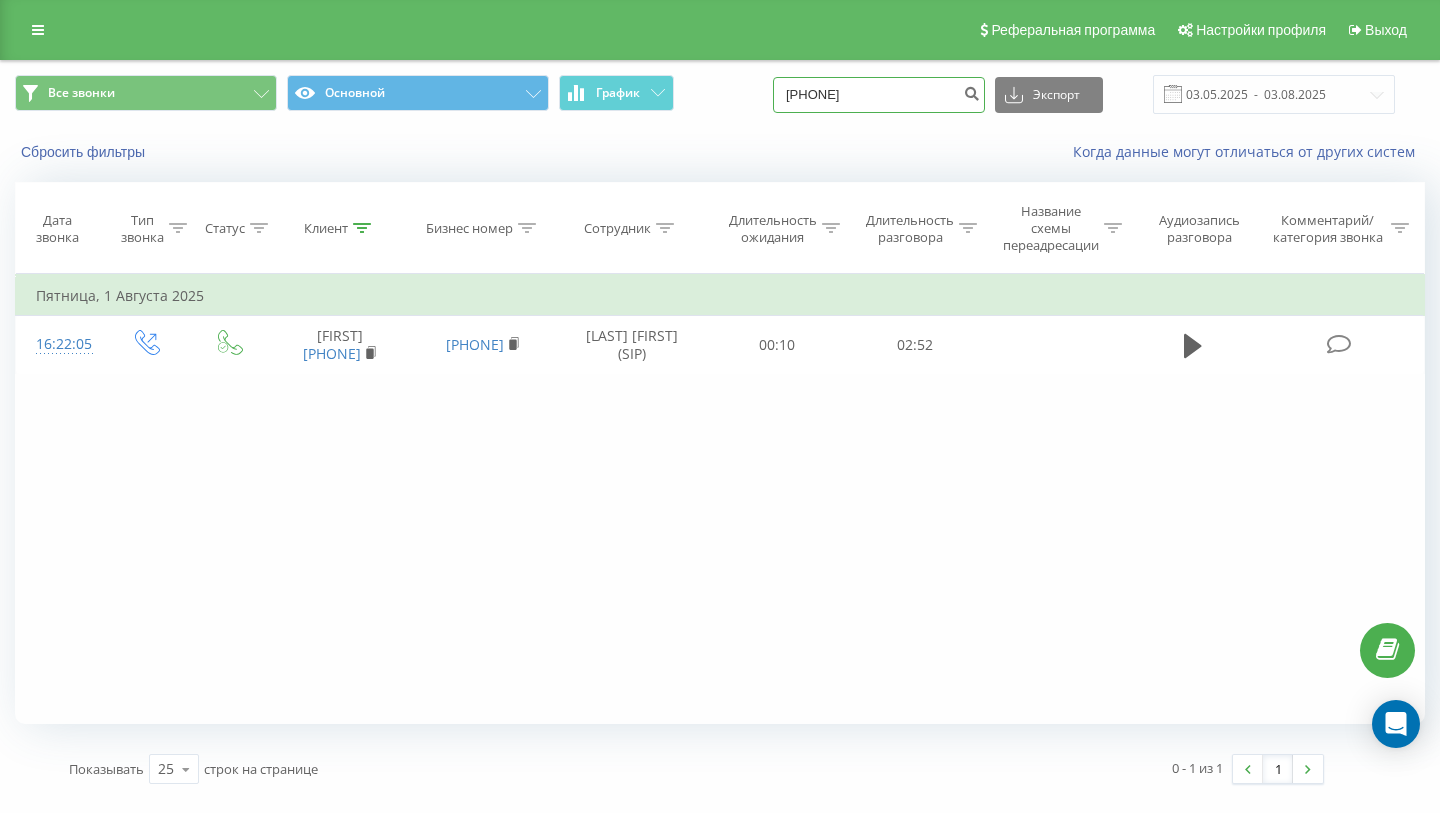 click on "0663516546" at bounding box center (879, 95) 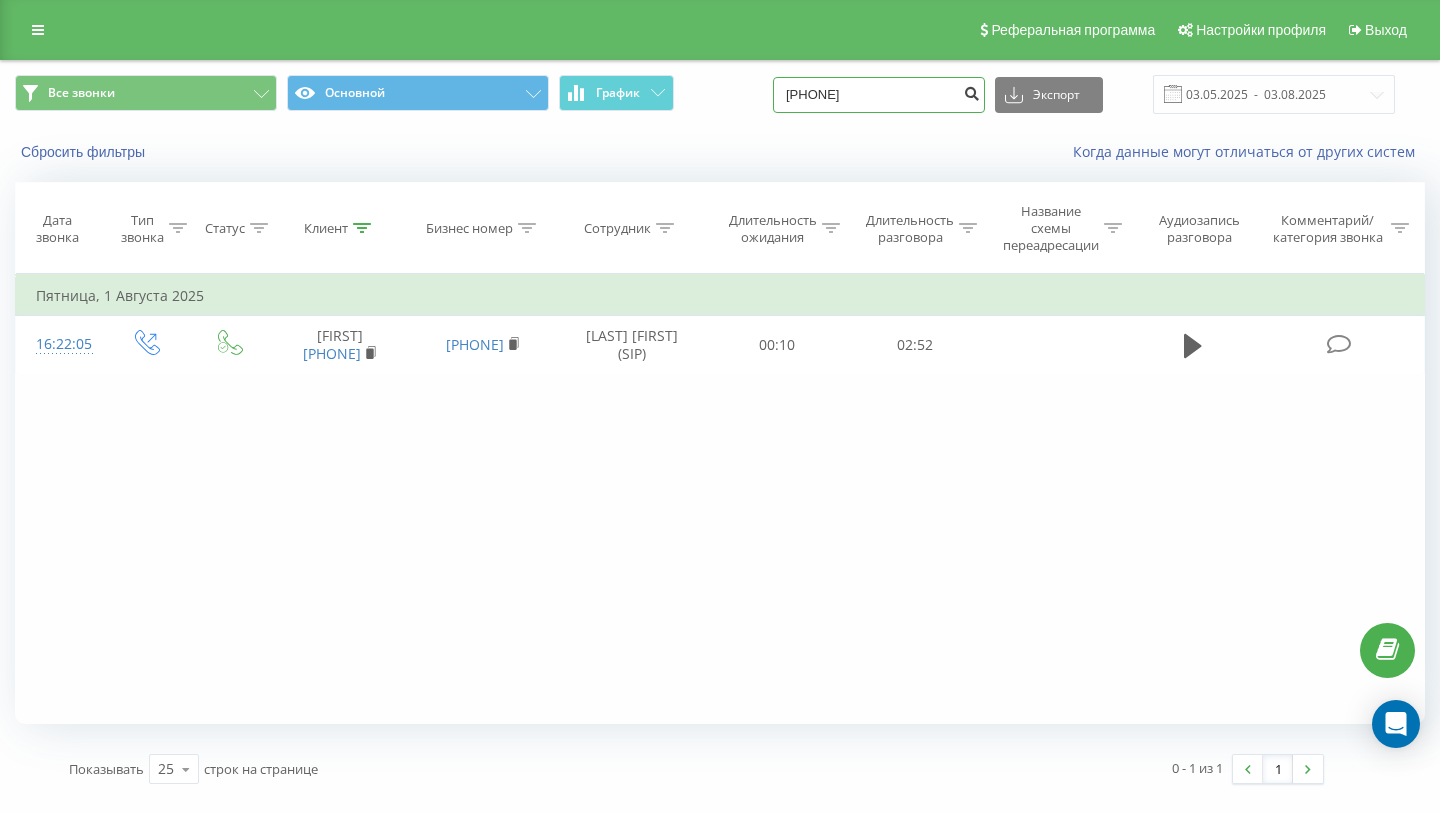 type on "0638108385" 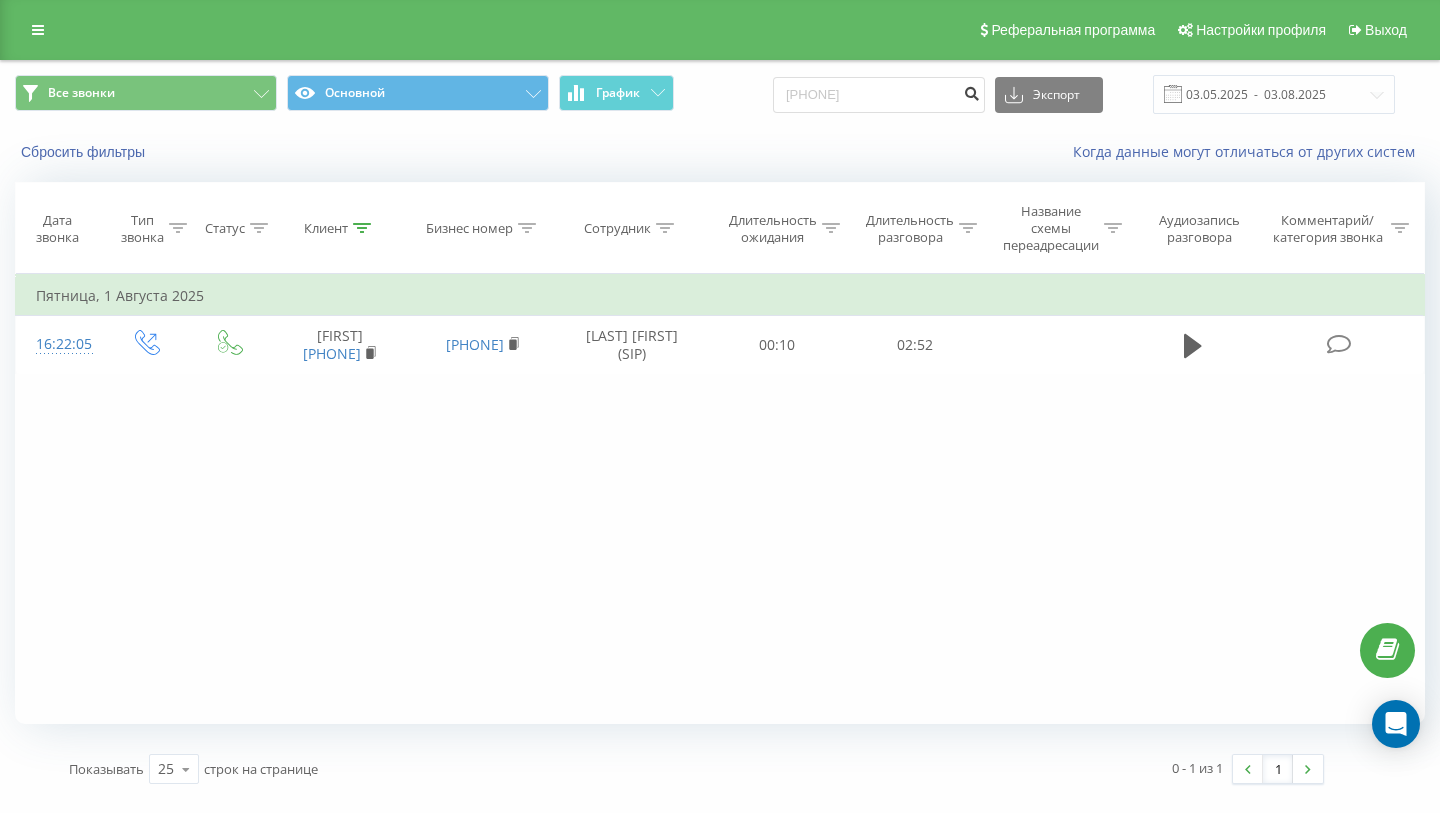 click at bounding box center (971, 91) 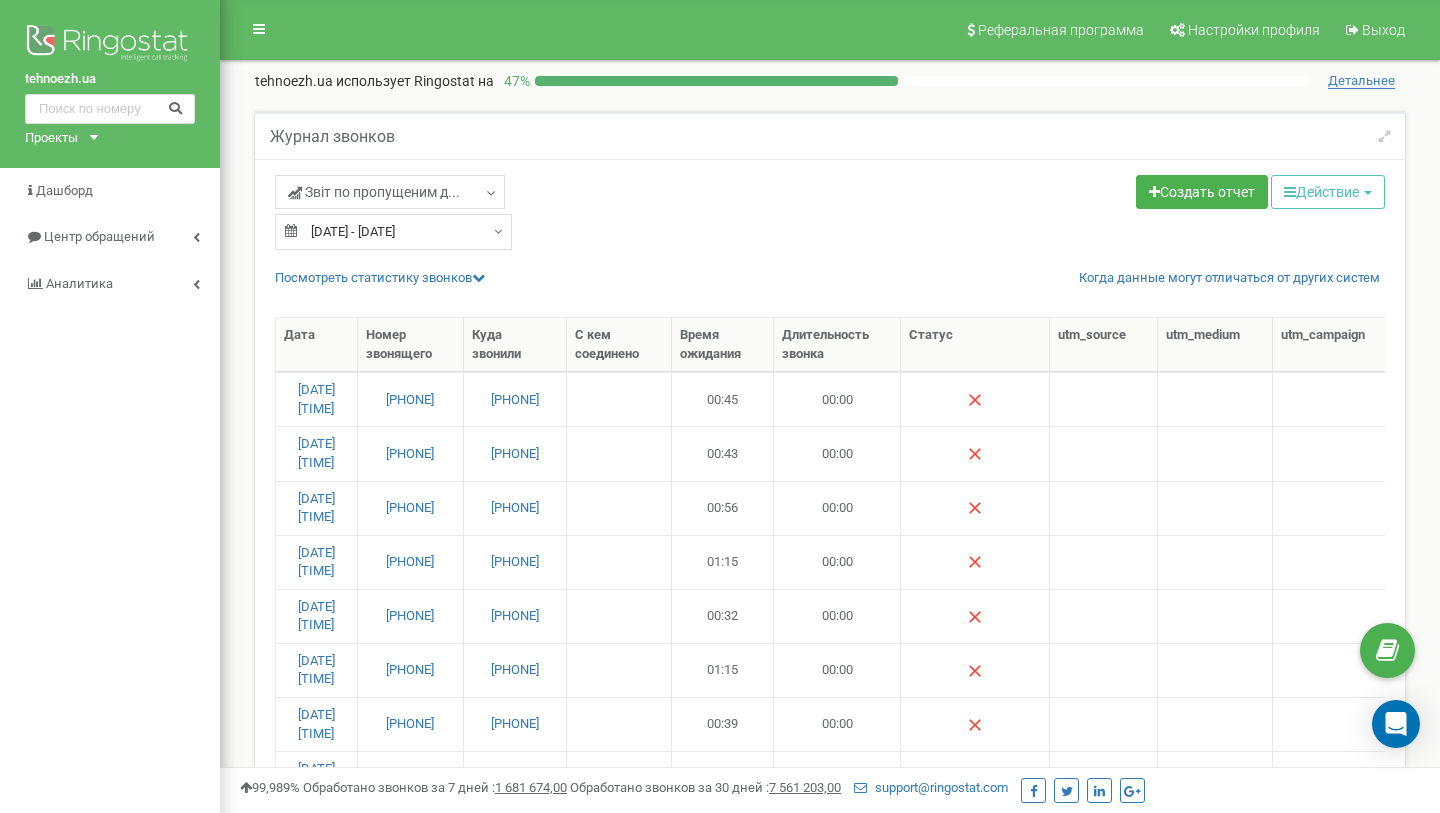 select on "100" 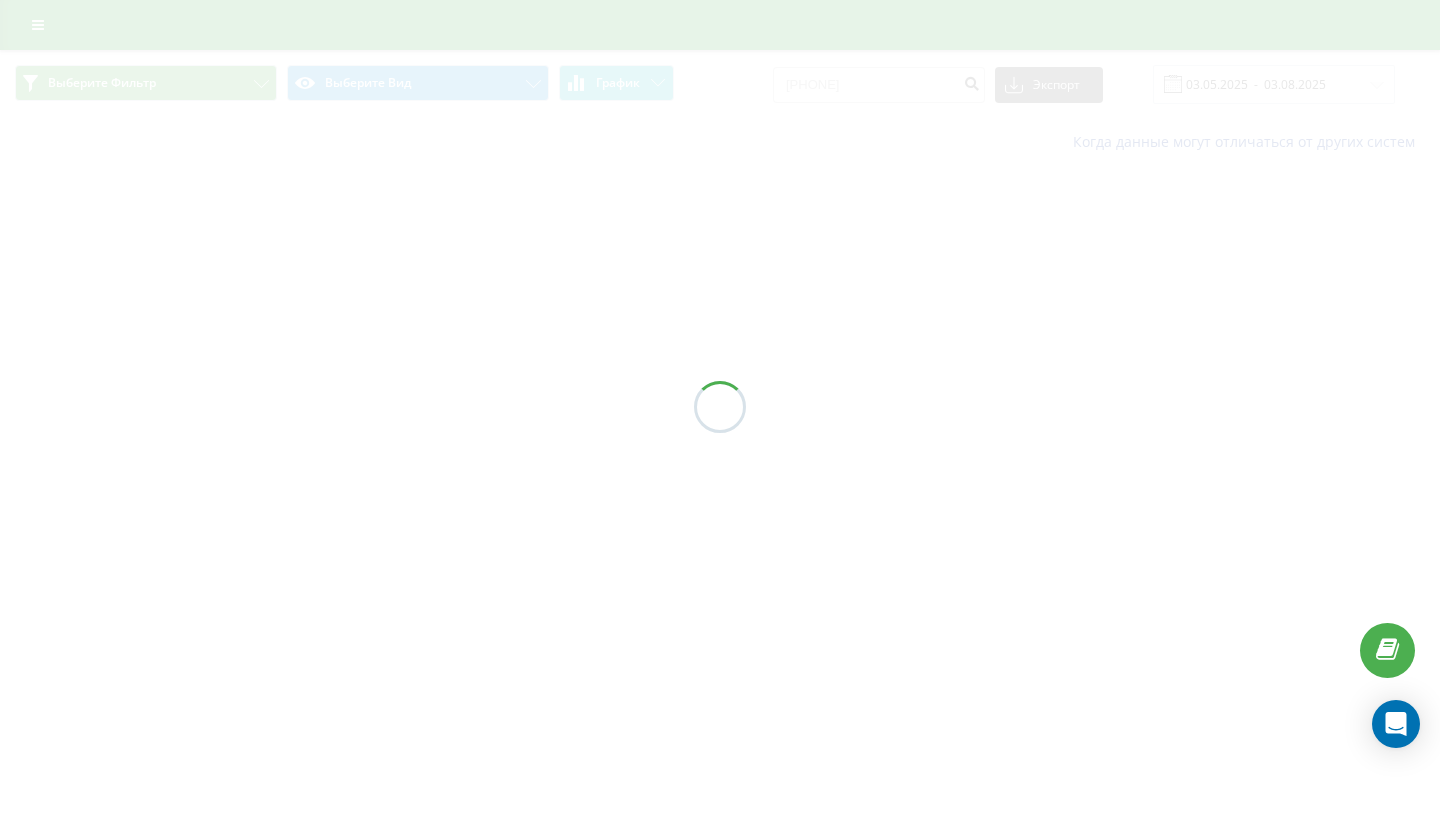 scroll, scrollTop: 0, scrollLeft: 0, axis: both 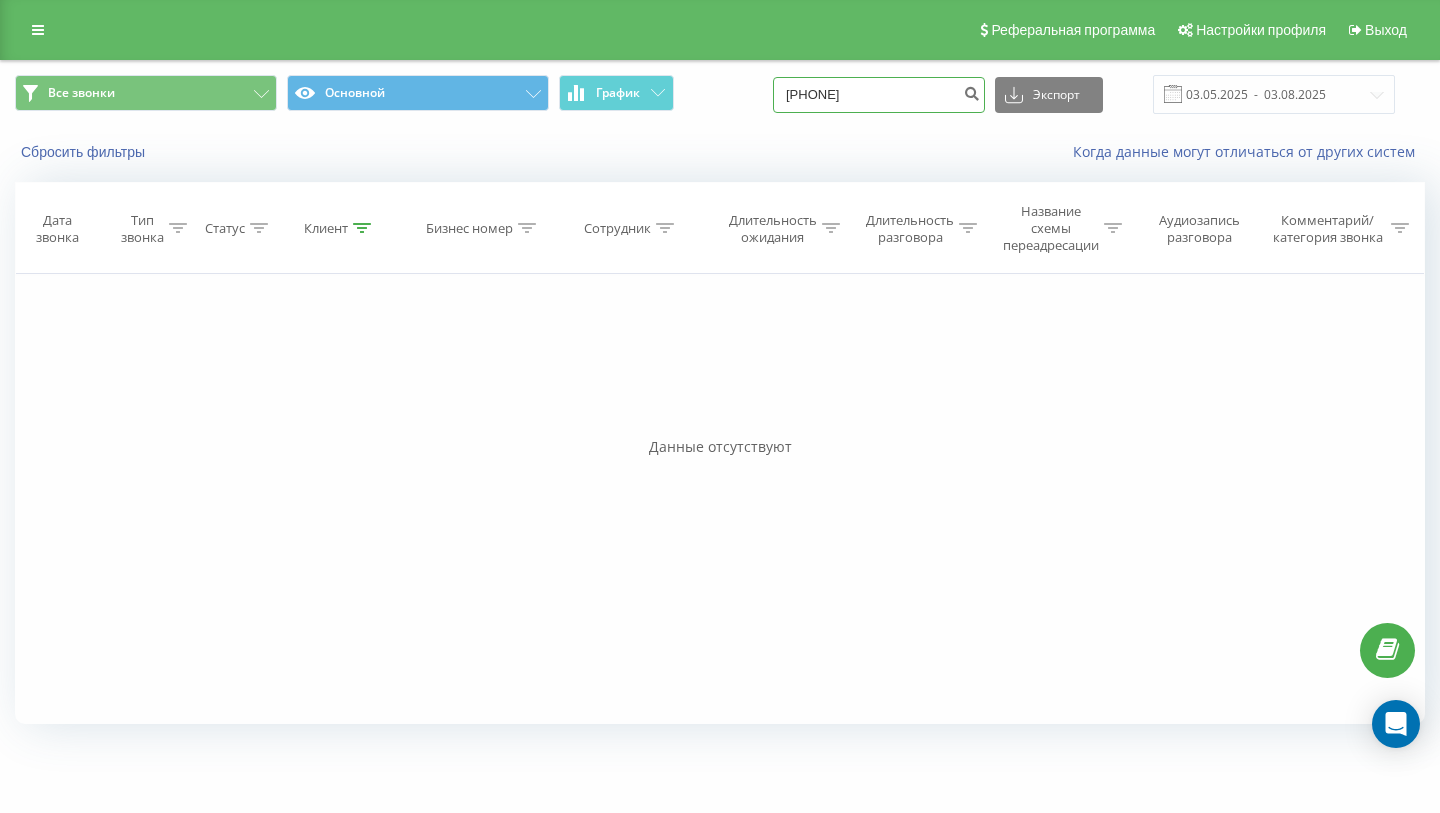 click on "0638108385" at bounding box center [879, 95] 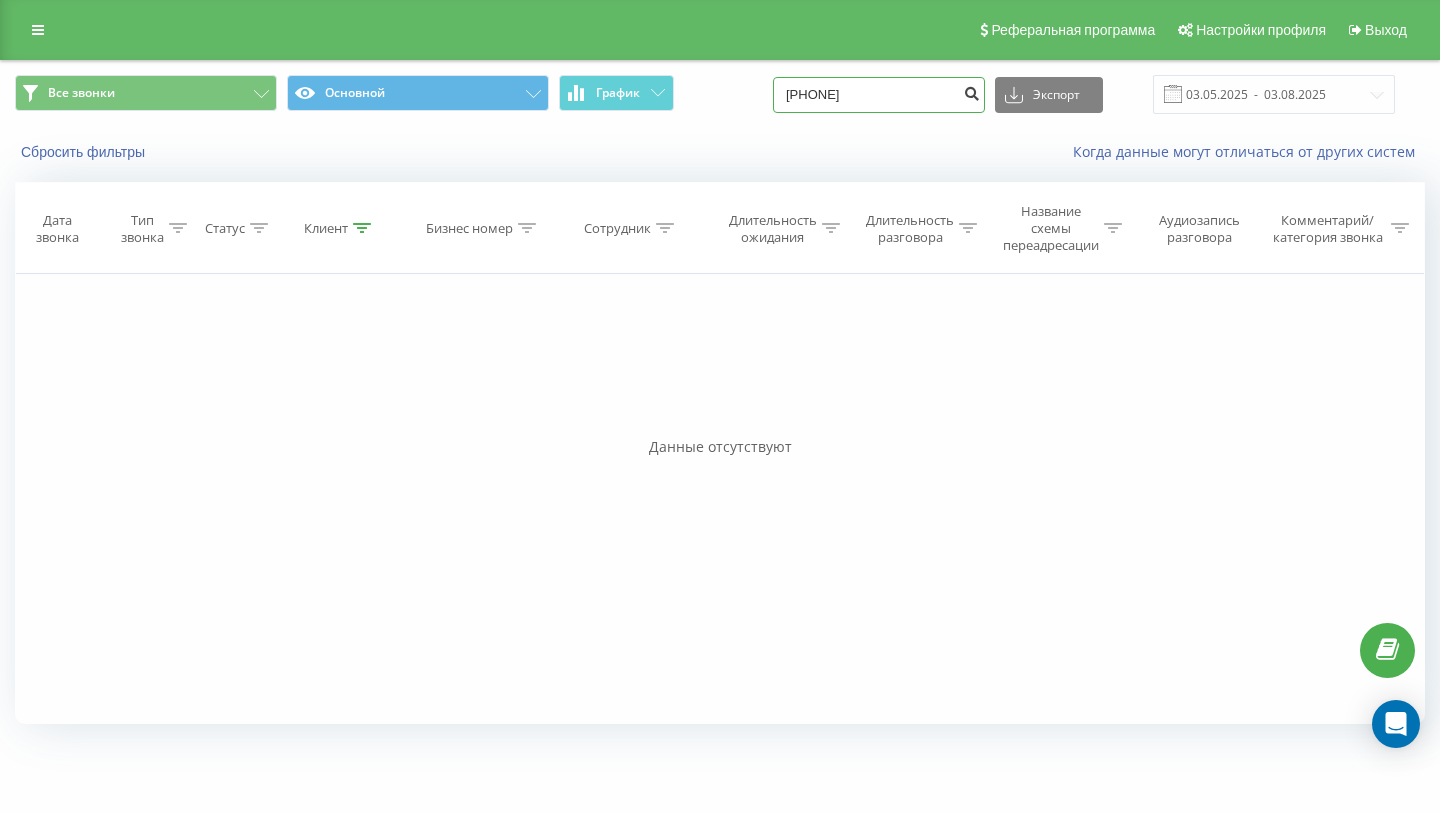 type on "[PHONE]" 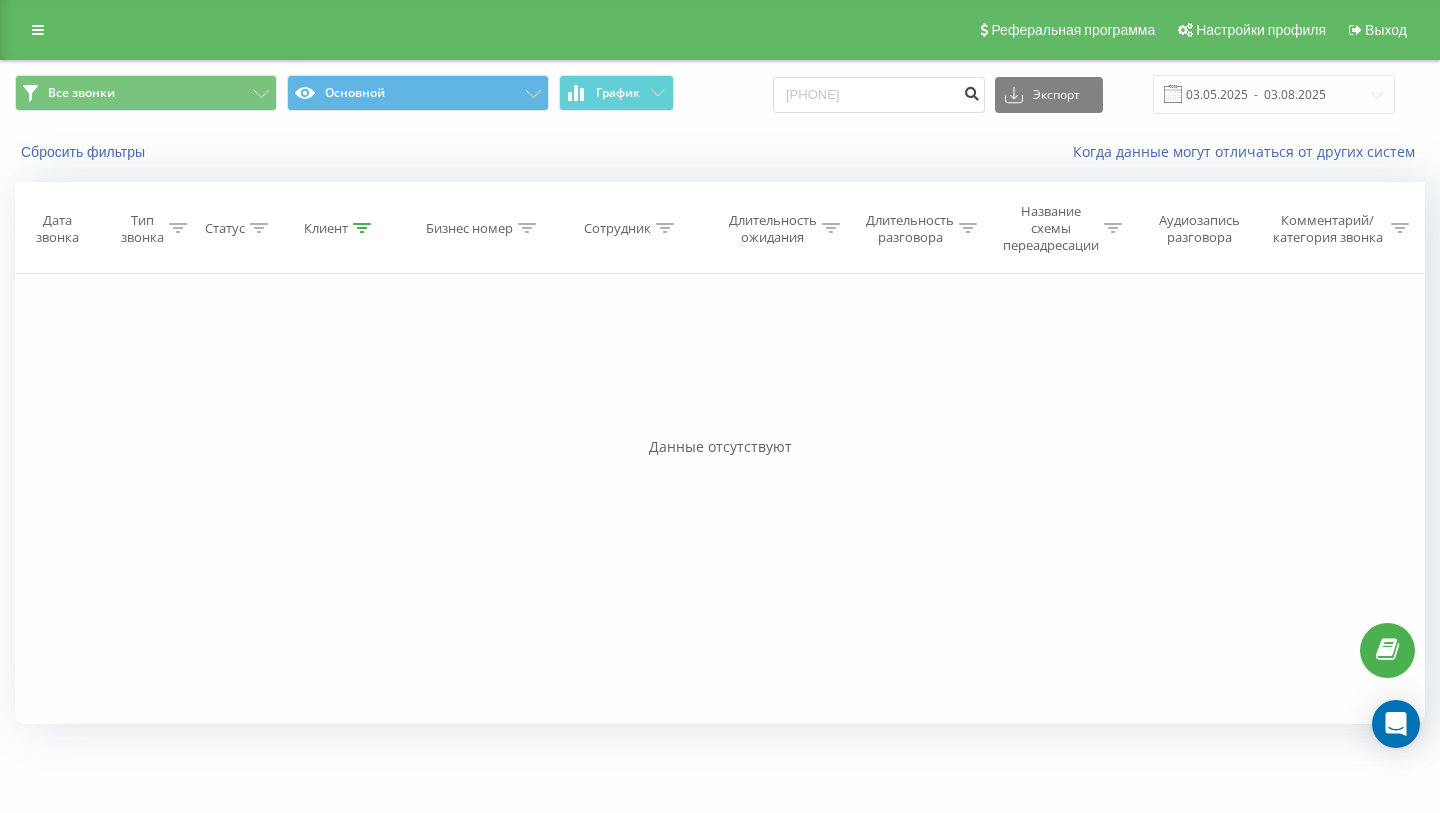 click at bounding box center (971, 91) 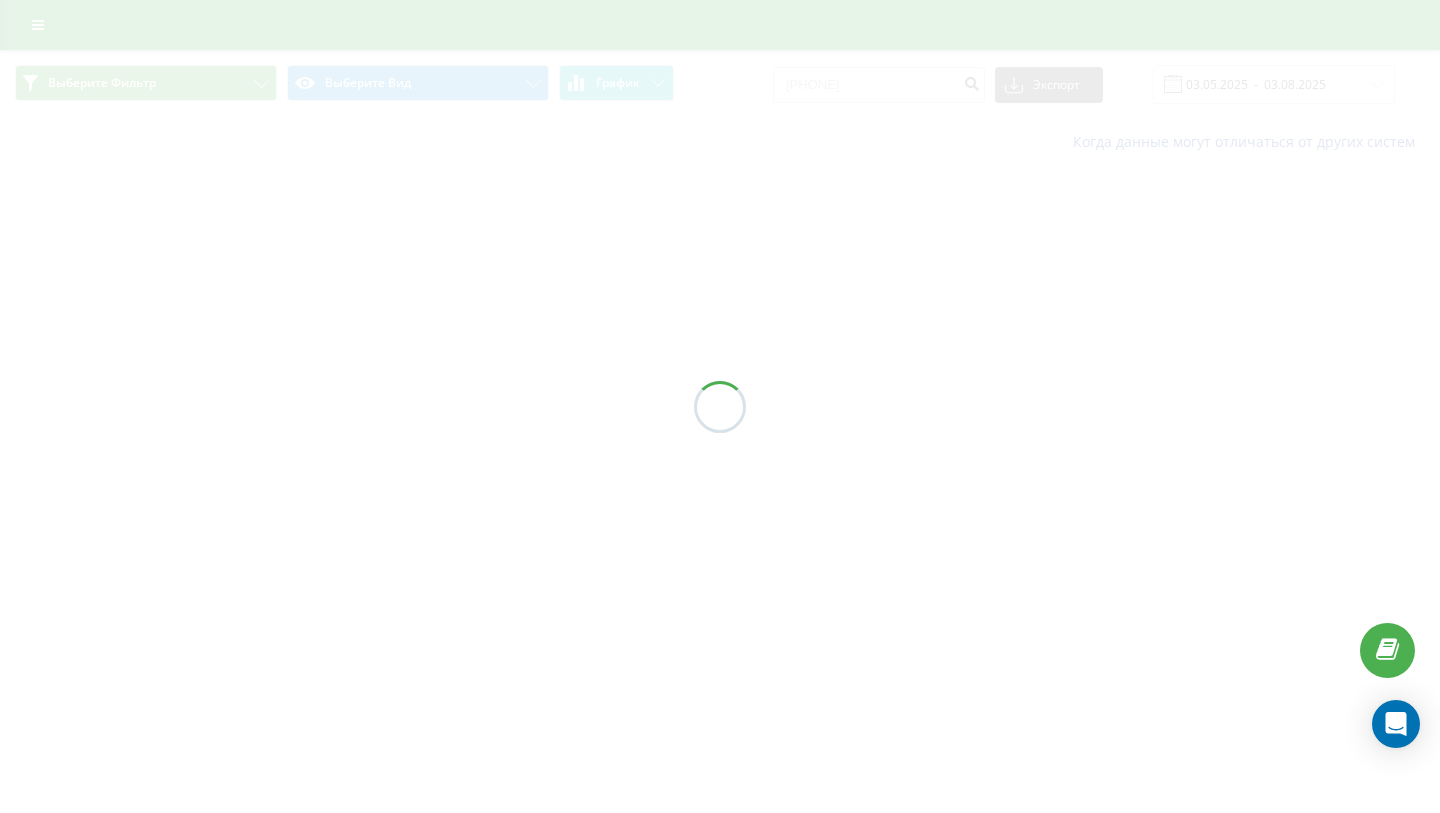 scroll, scrollTop: 0, scrollLeft: 0, axis: both 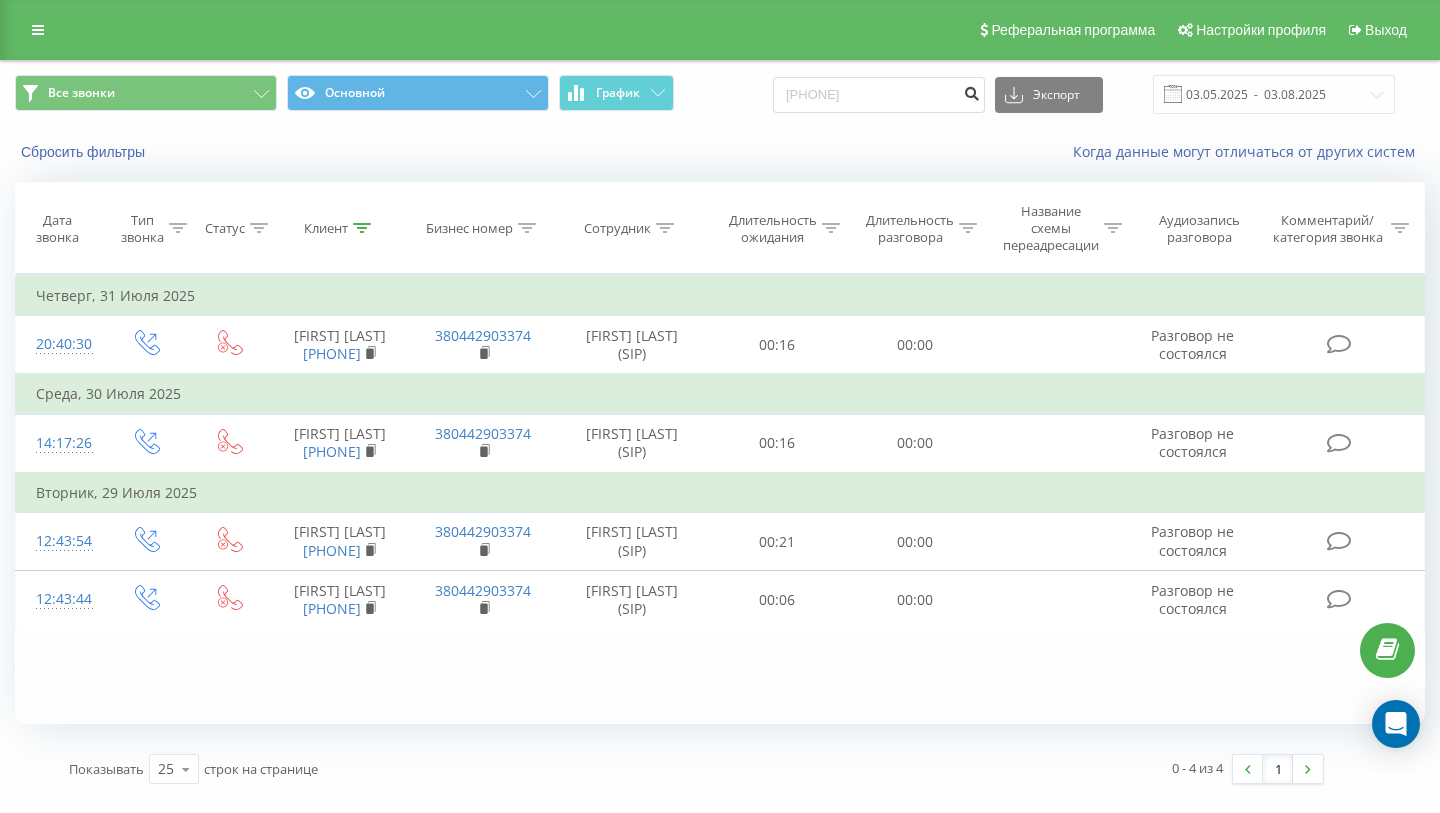 click at bounding box center (971, 91) 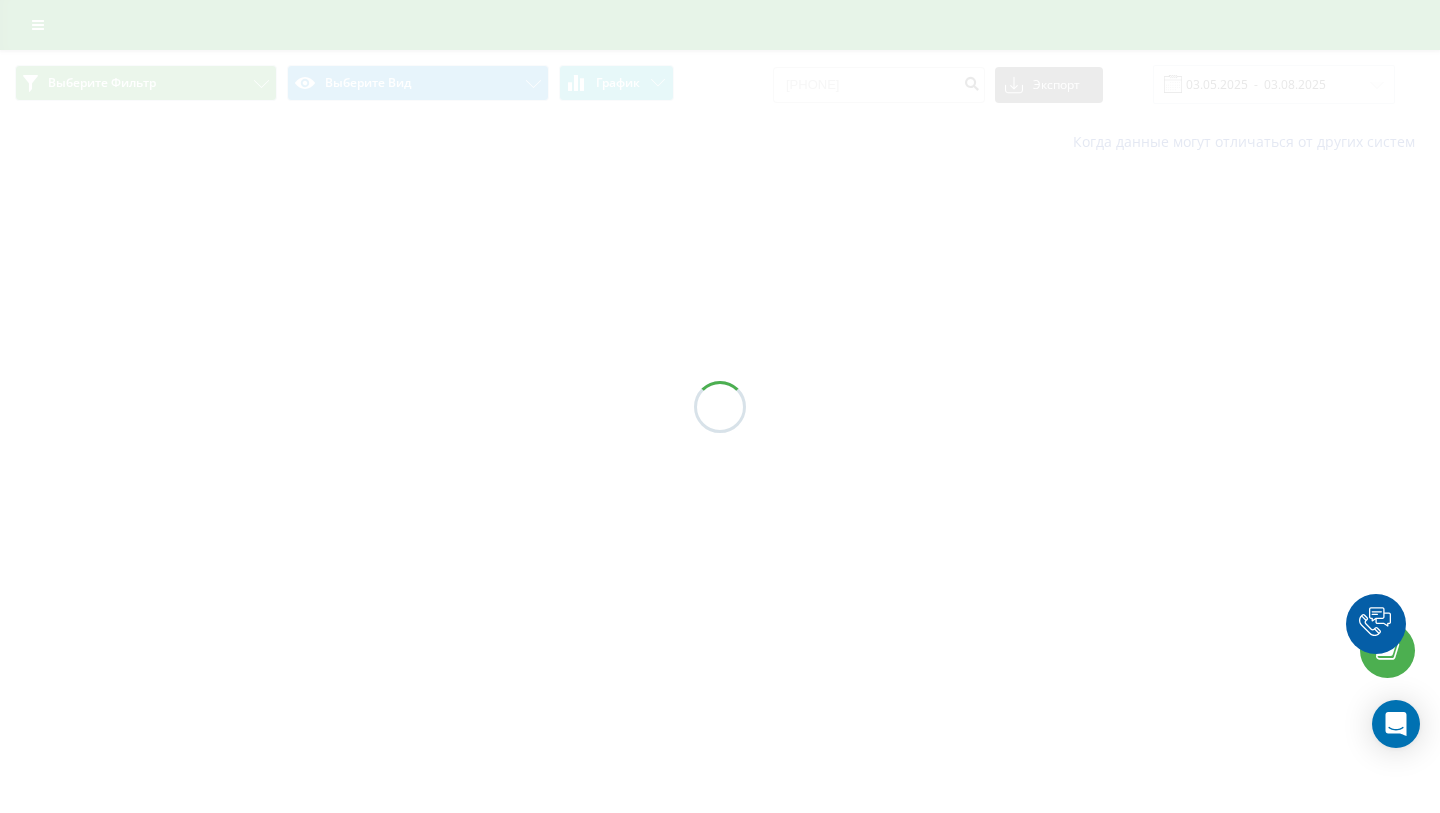 scroll, scrollTop: 0, scrollLeft: 0, axis: both 